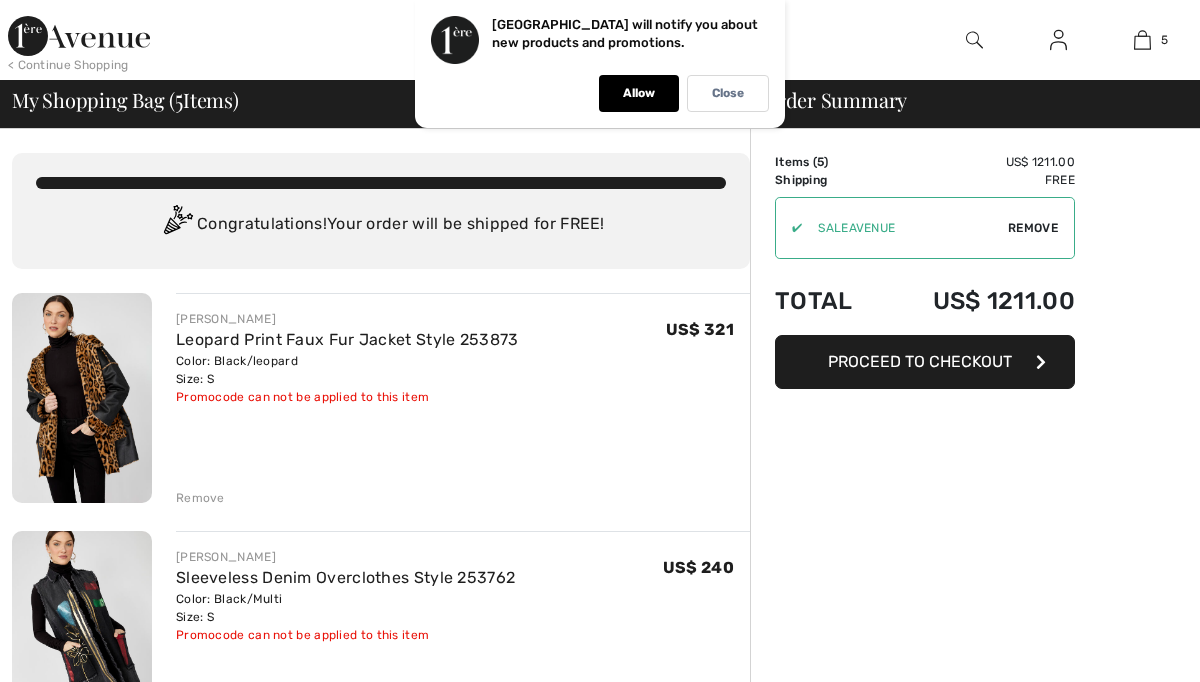 scroll, scrollTop: 0, scrollLeft: 0, axis: both 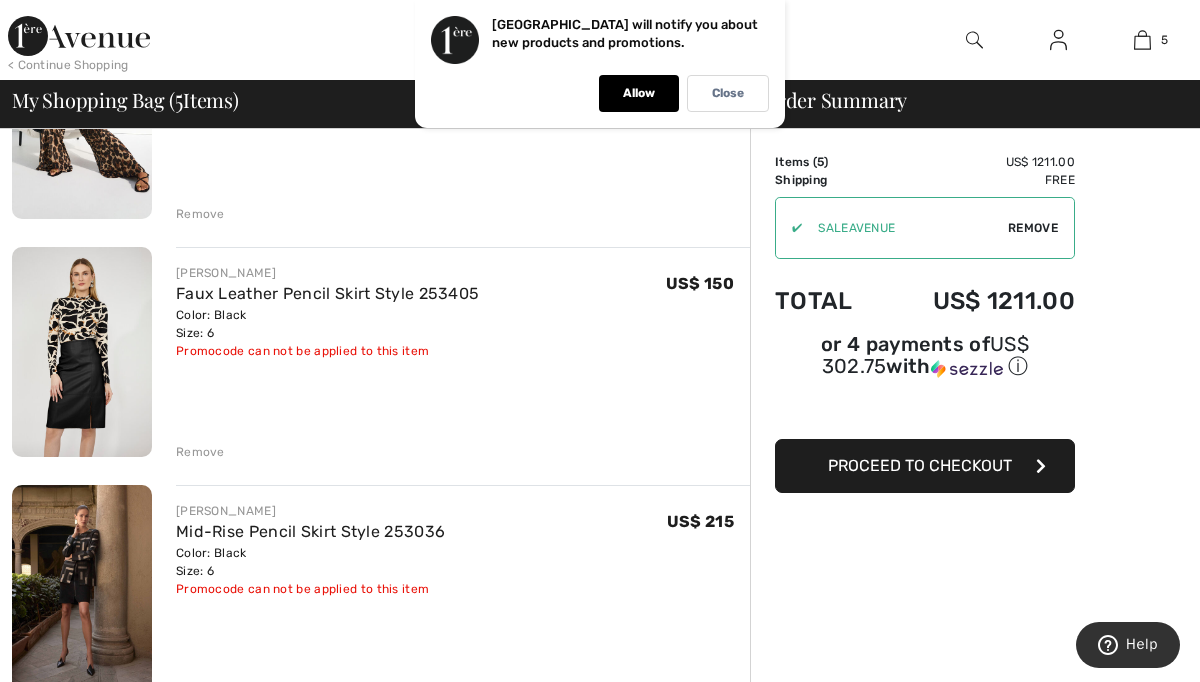 click on "Remove" at bounding box center [200, 452] 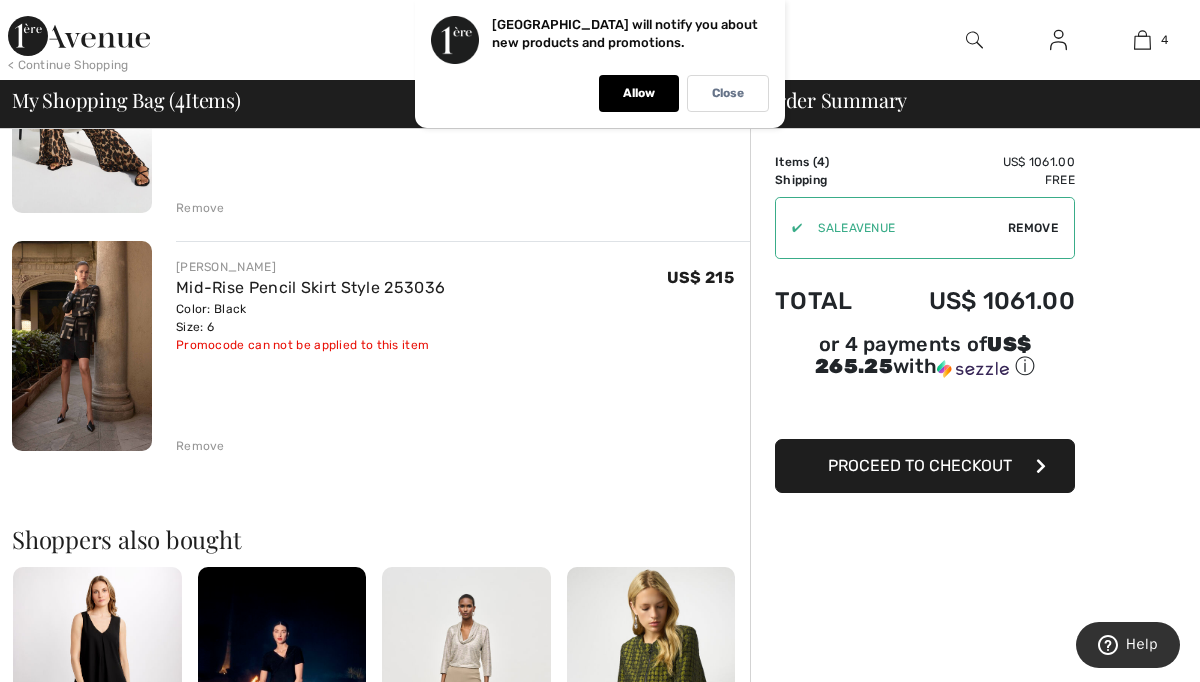 scroll, scrollTop: 761, scrollLeft: 0, axis: vertical 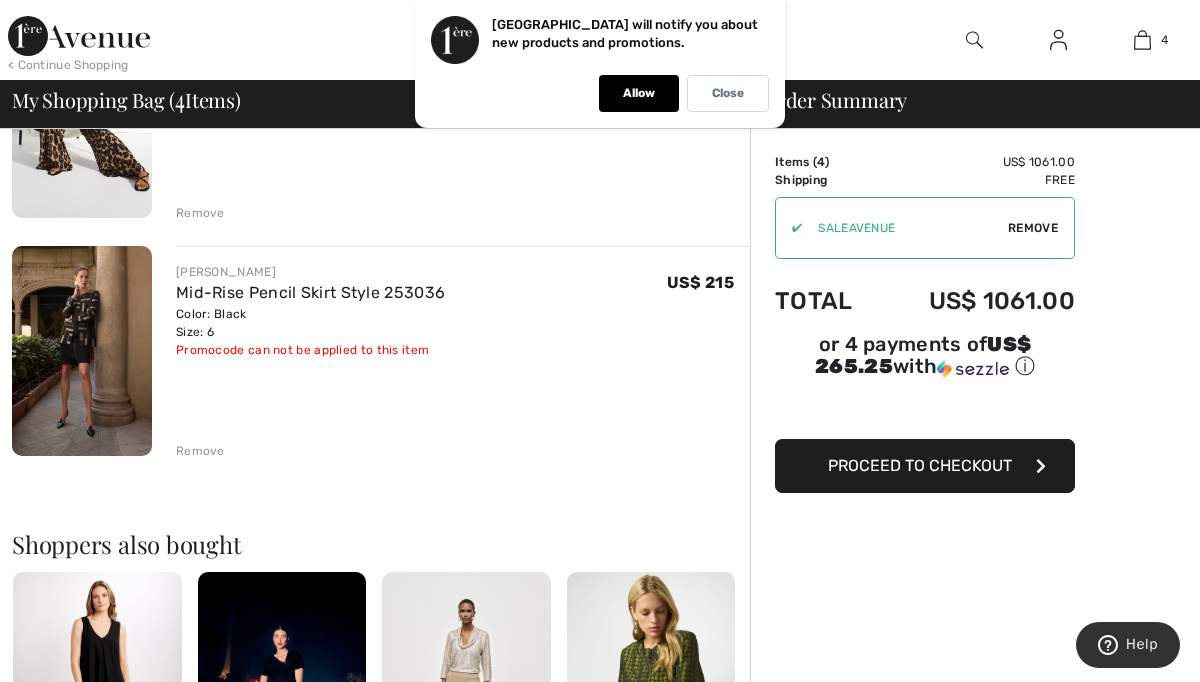 click at bounding box center (82, 351) 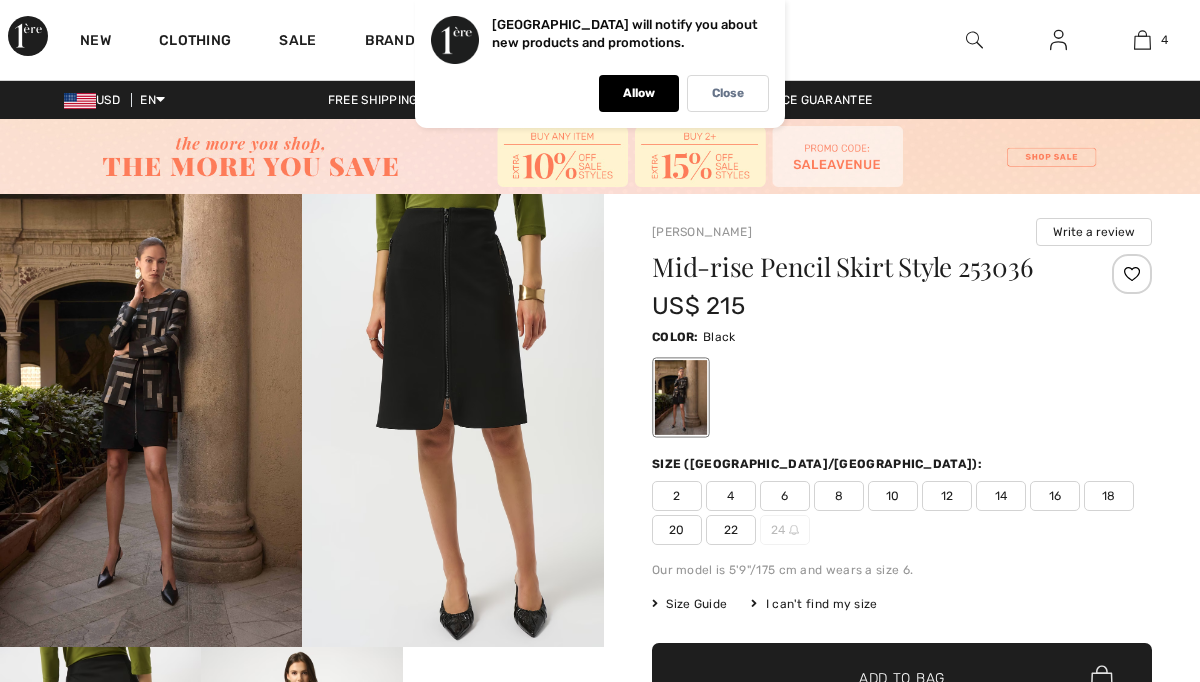 scroll, scrollTop: 0, scrollLeft: 0, axis: both 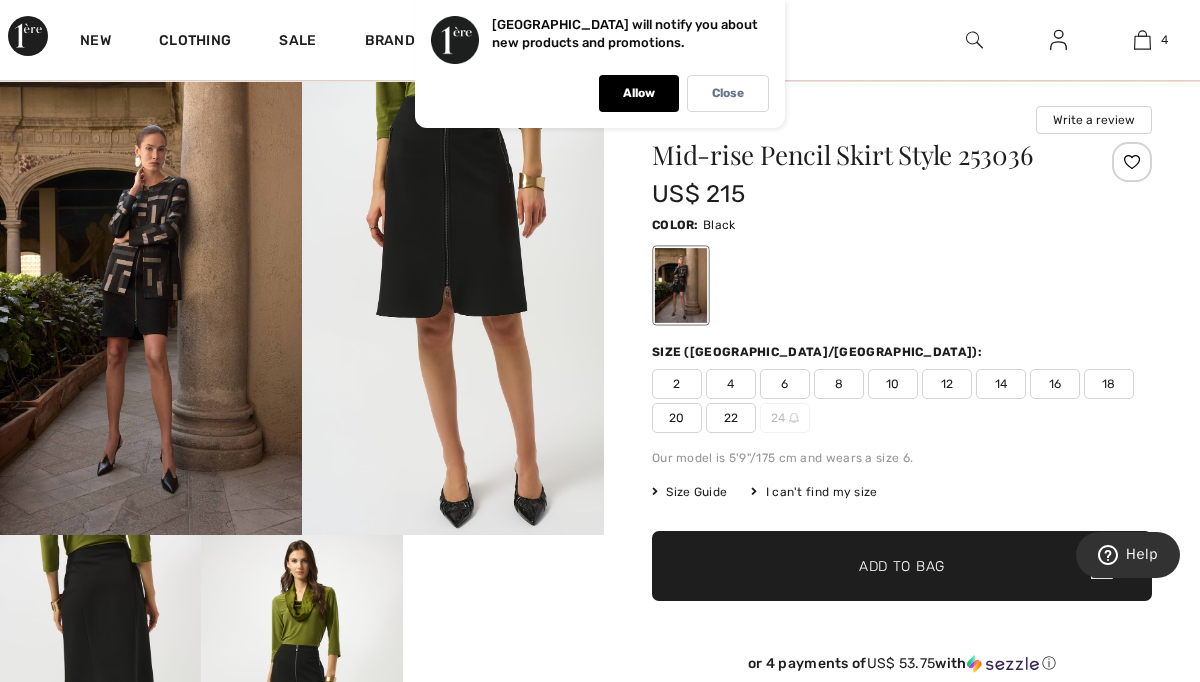 click on "8" at bounding box center [839, 384] 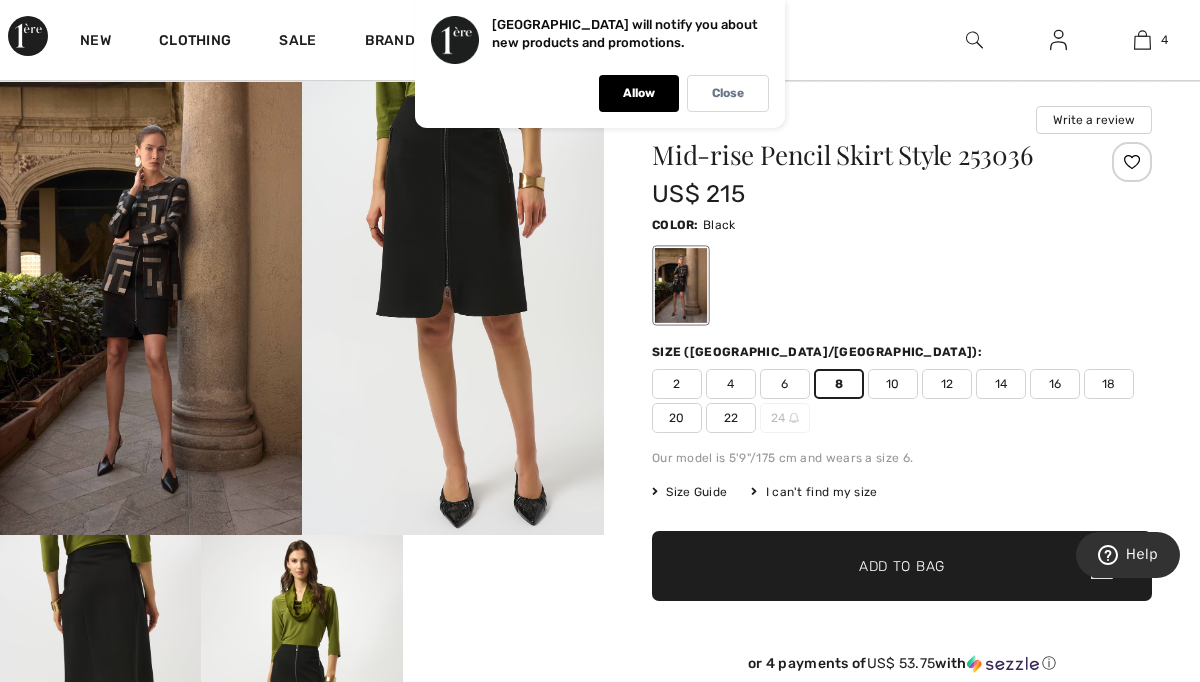 click on "✔ Added to Bag" at bounding box center [872, 566] 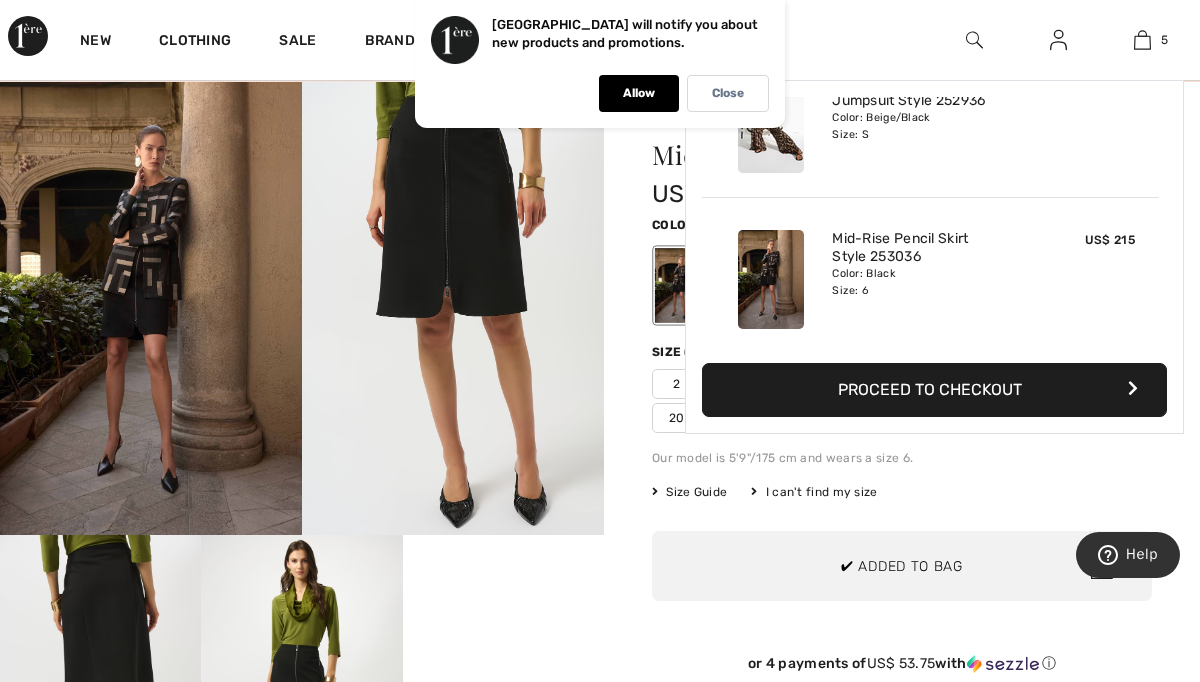 scroll, scrollTop: 530, scrollLeft: 0, axis: vertical 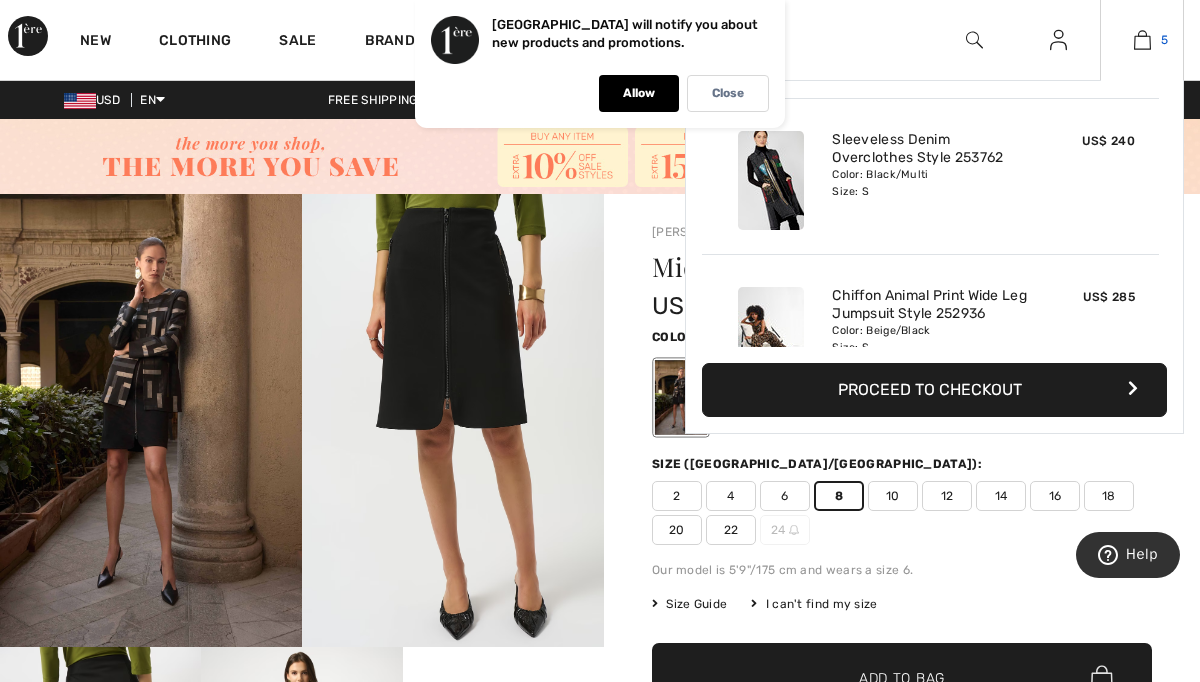 click on "5" at bounding box center [1142, 40] 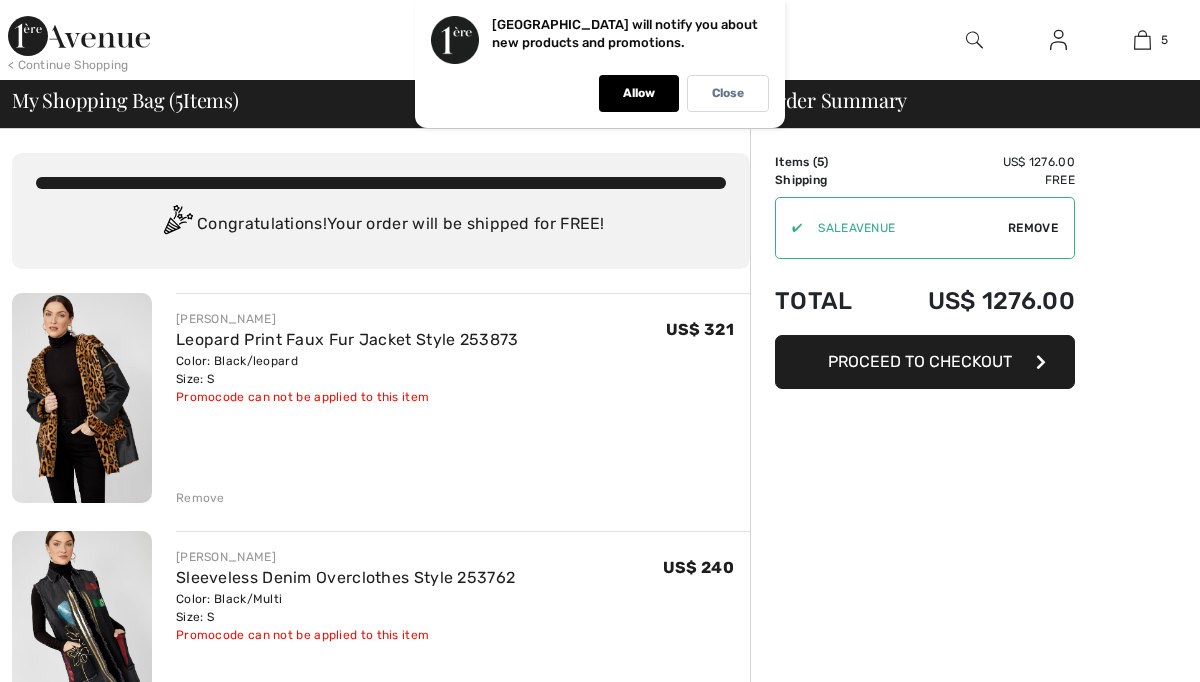 scroll, scrollTop: 0, scrollLeft: 0, axis: both 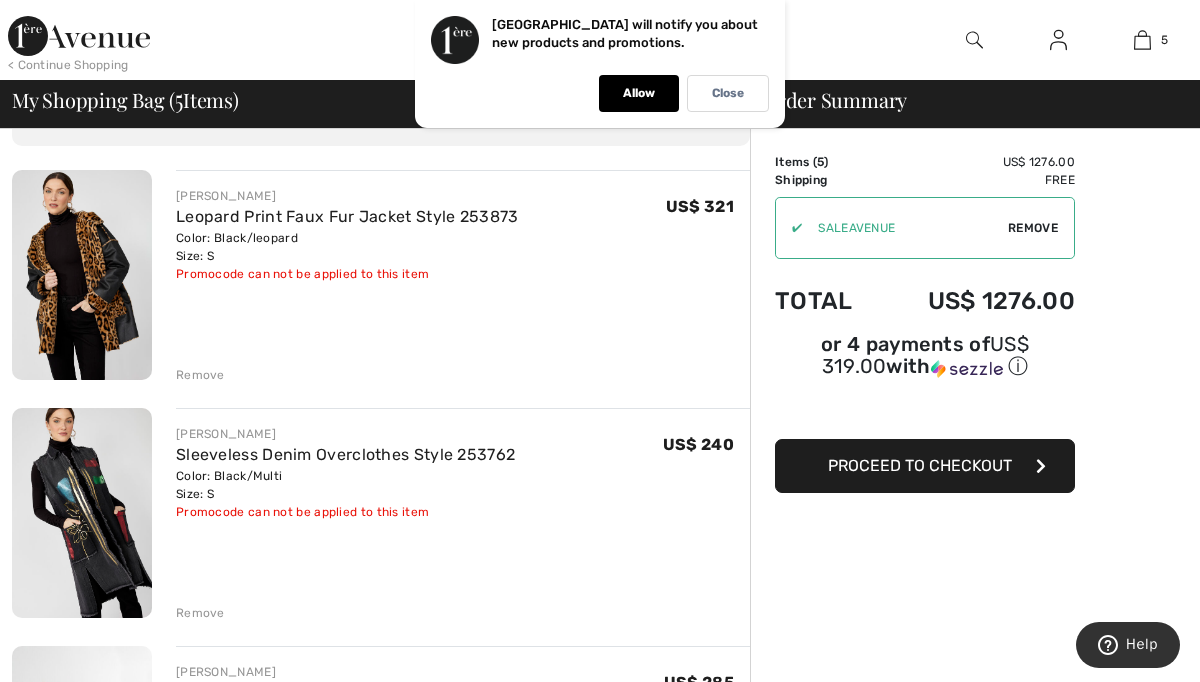 click on "Remove" at bounding box center [200, 375] 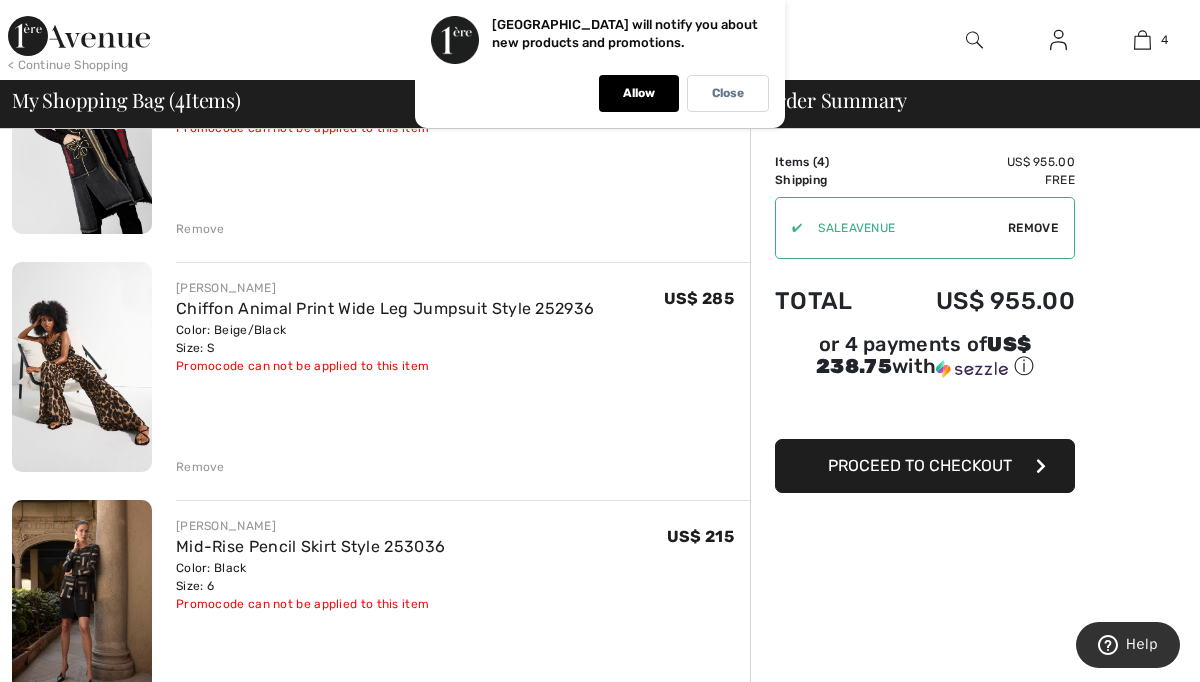scroll, scrollTop: 265, scrollLeft: 0, axis: vertical 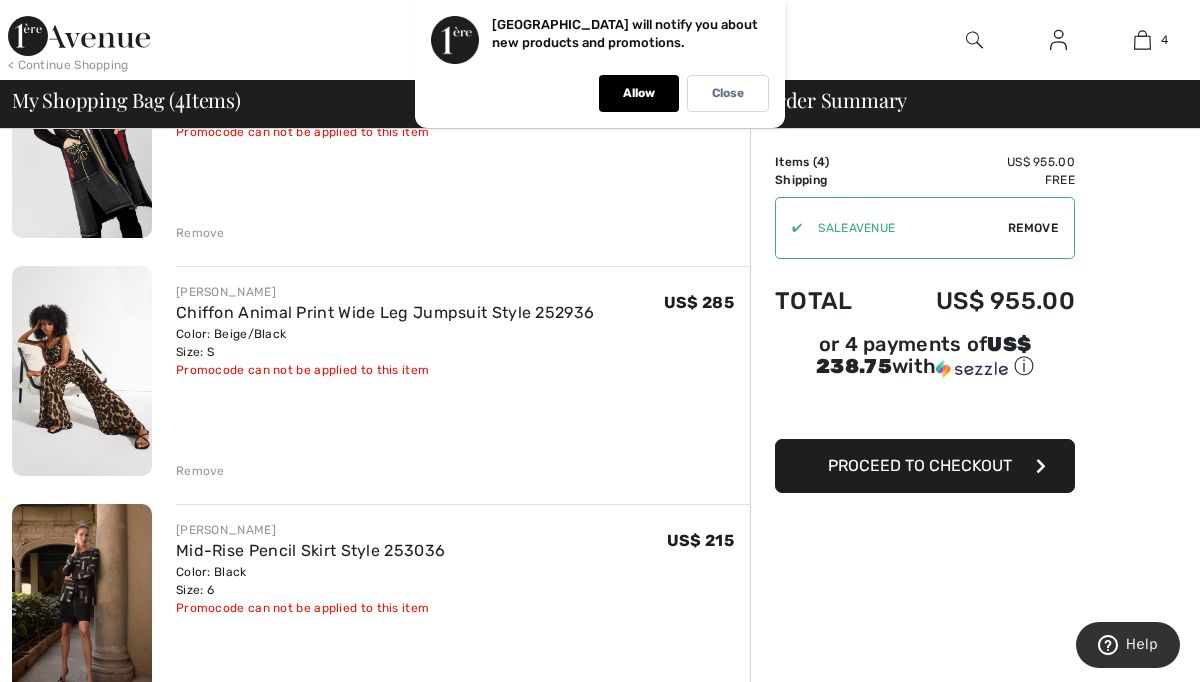 click at bounding box center (82, 371) 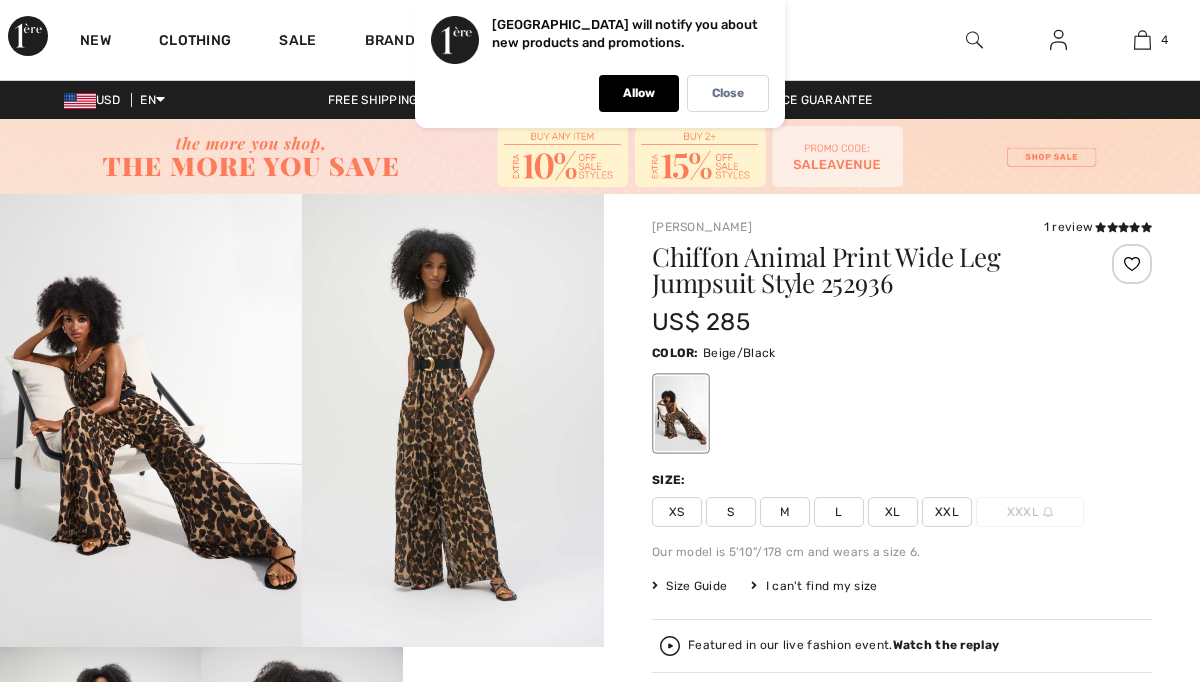 scroll, scrollTop: 0, scrollLeft: 0, axis: both 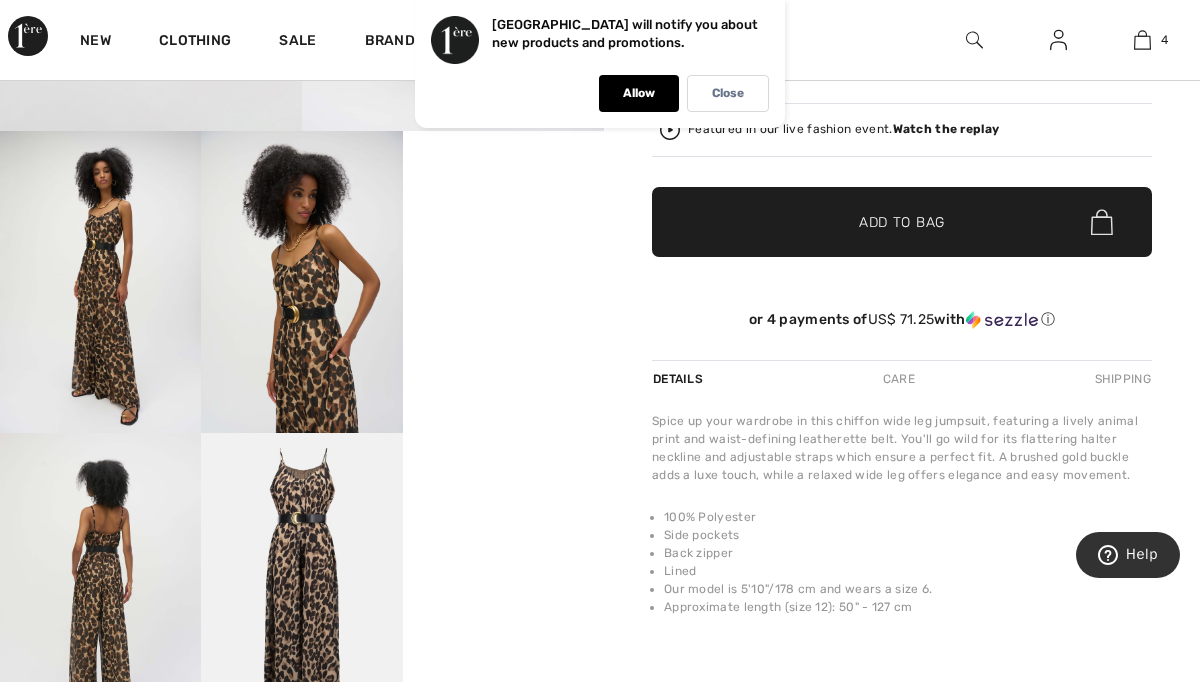 click at bounding box center (301, 584) 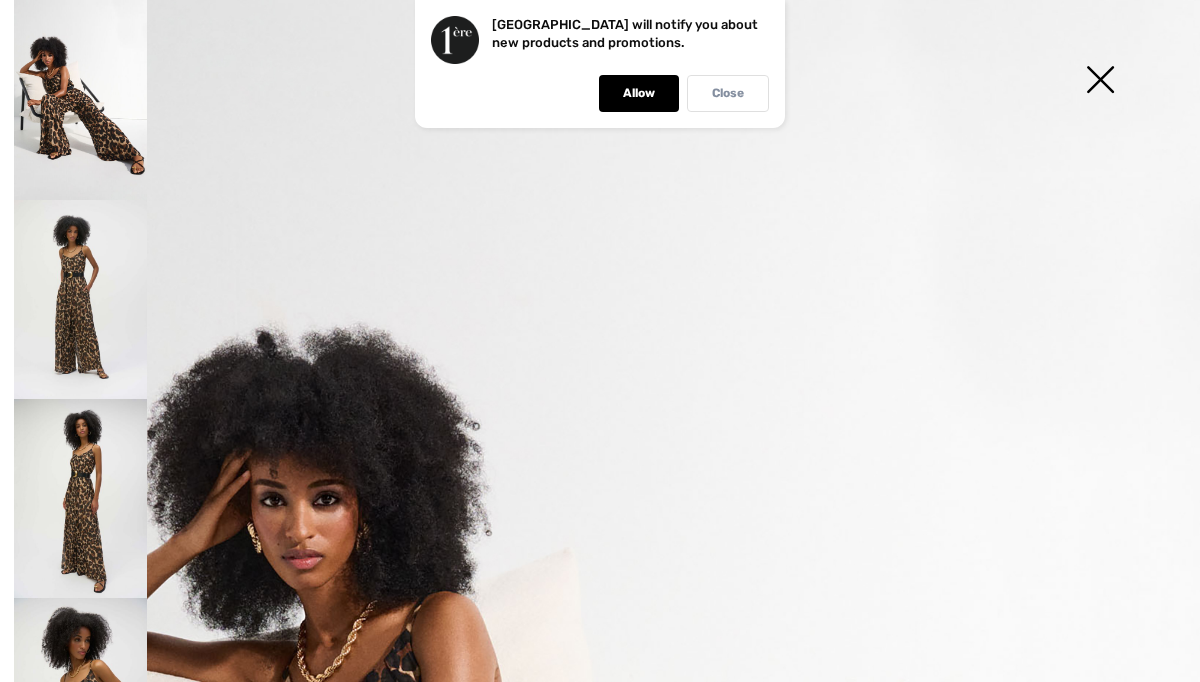 click on "Close" at bounding box center [728, 93] 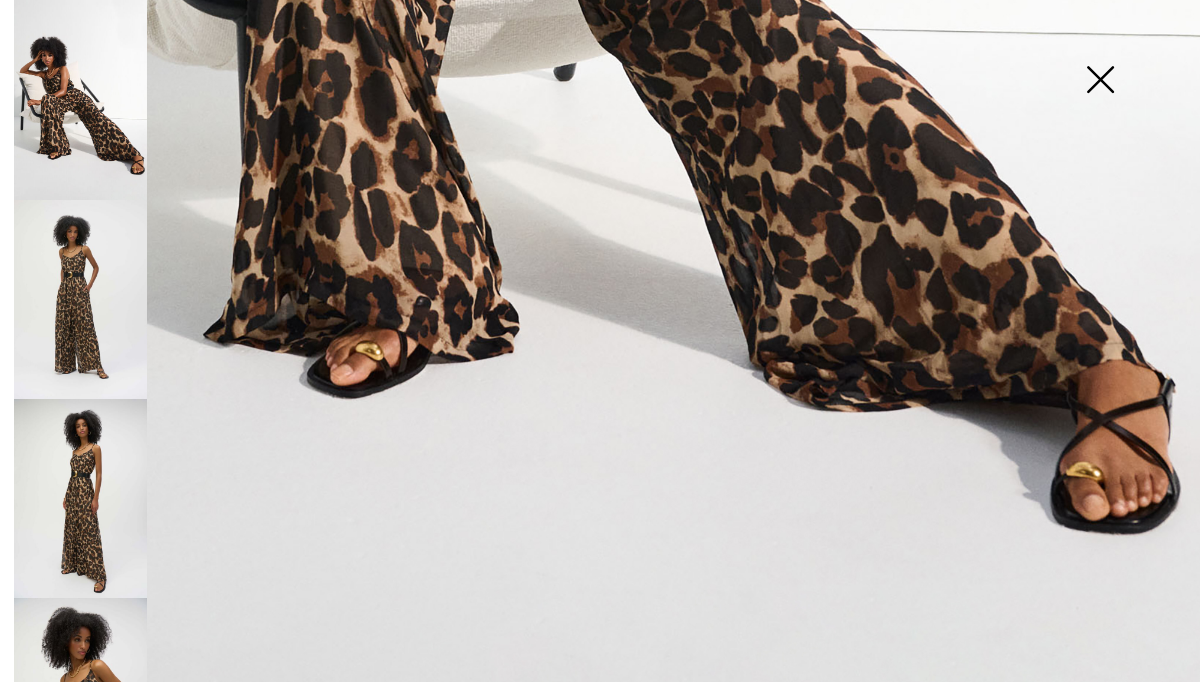 scroll, scrollTop: 1117, scrollLeft: 0, axis: vertical 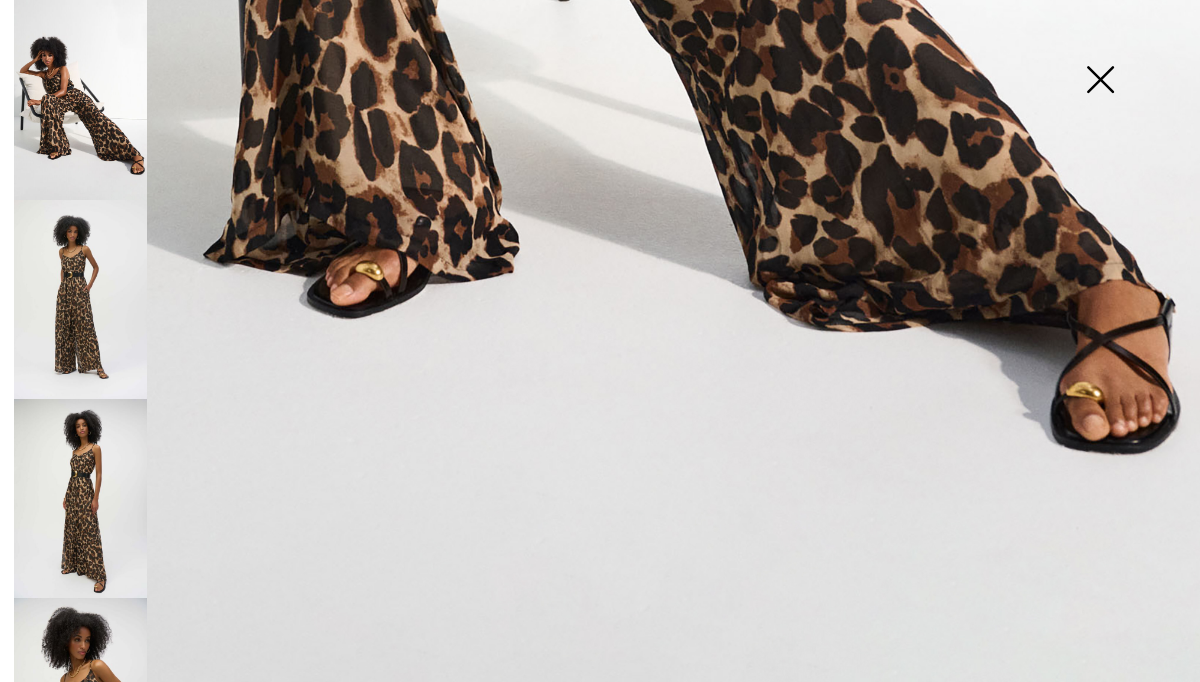 click at bounding box center [80, 498] 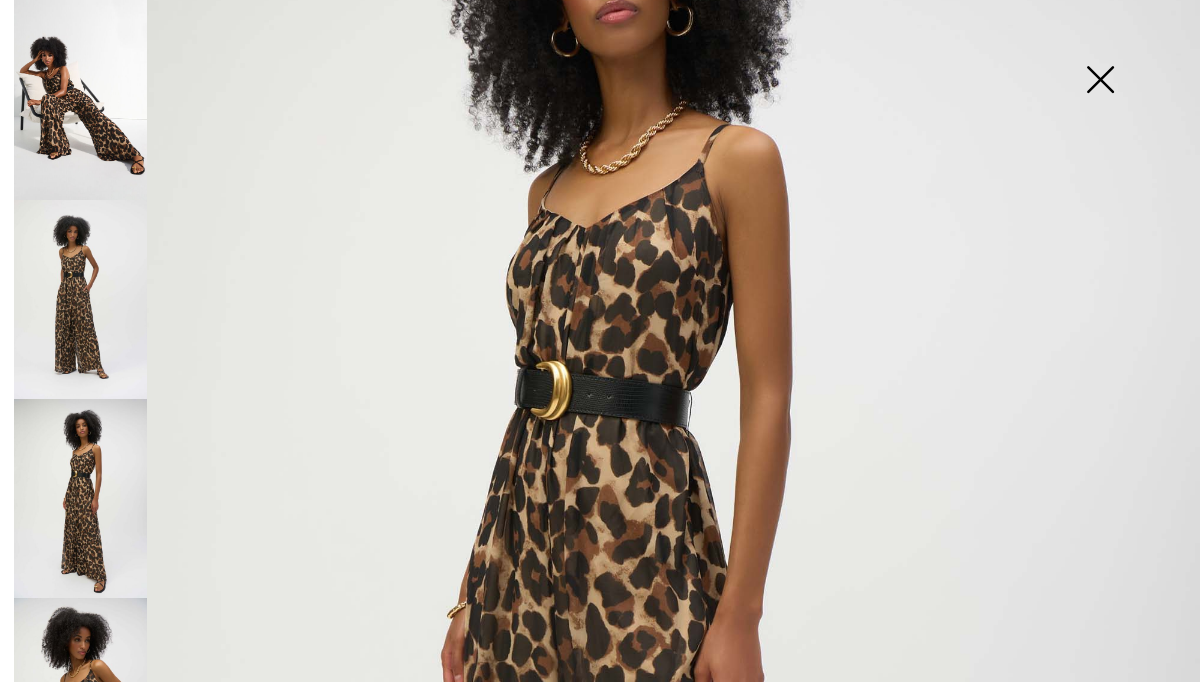 scroll, scrollTop: 279, scrollLeft: 0, axis: vertical 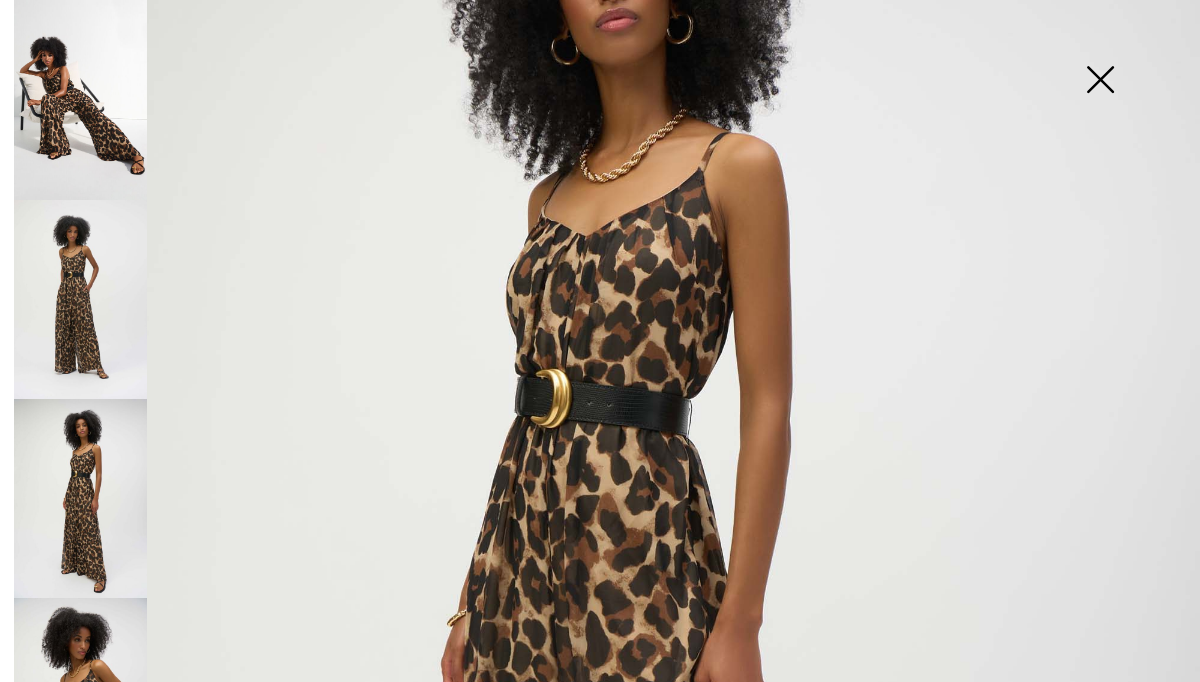 click at bounding box center (80, 299) 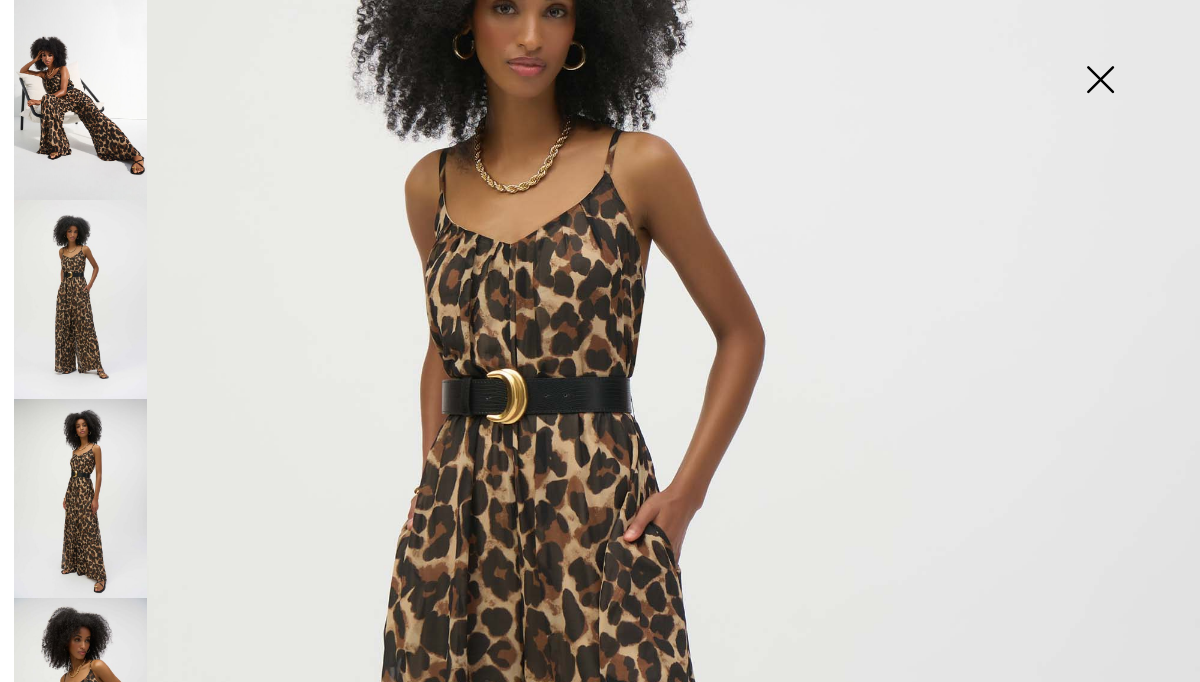 click at bounding box center [1100, 81] 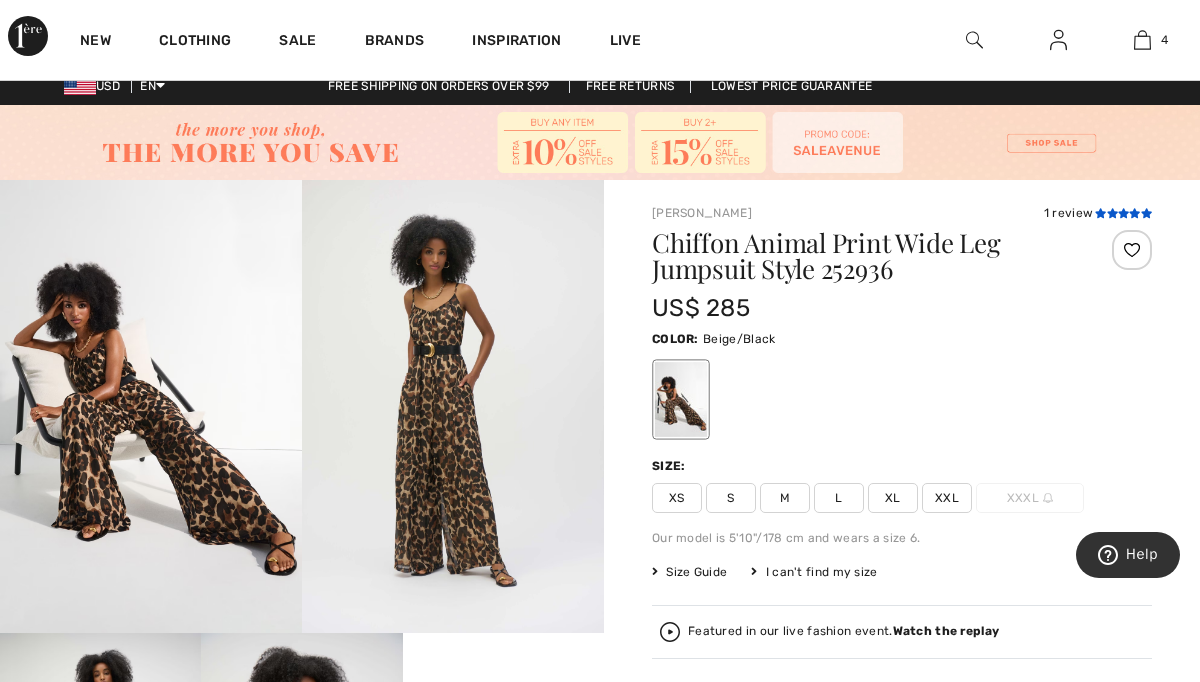 scroll, scrollTop: 0, scrollLeft: 0, axis: both 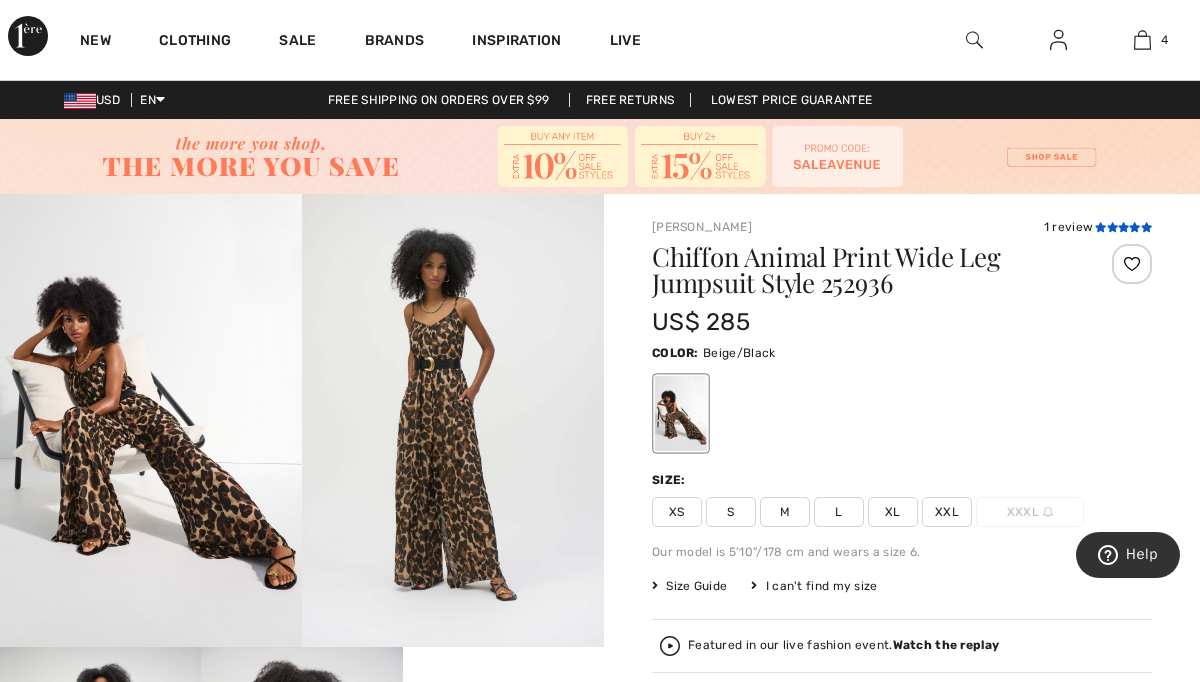 click at bounding box center [1123, 227] 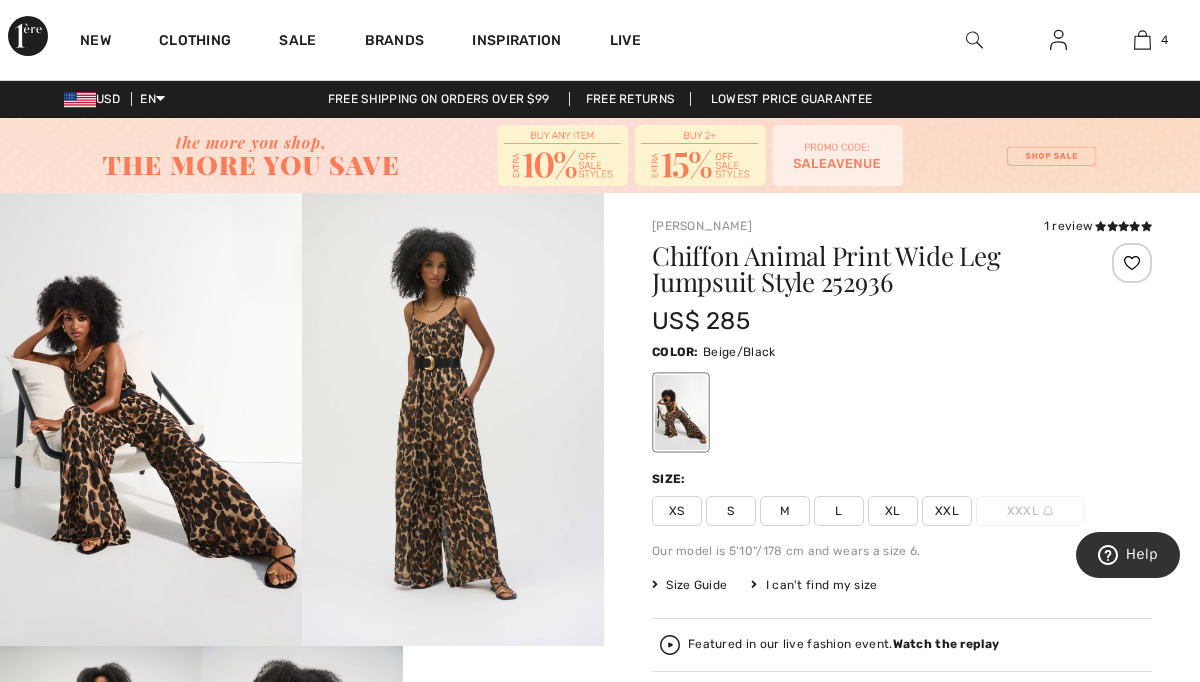 scroll, scrollTop: 0, scrollLeft: 0, axis: both 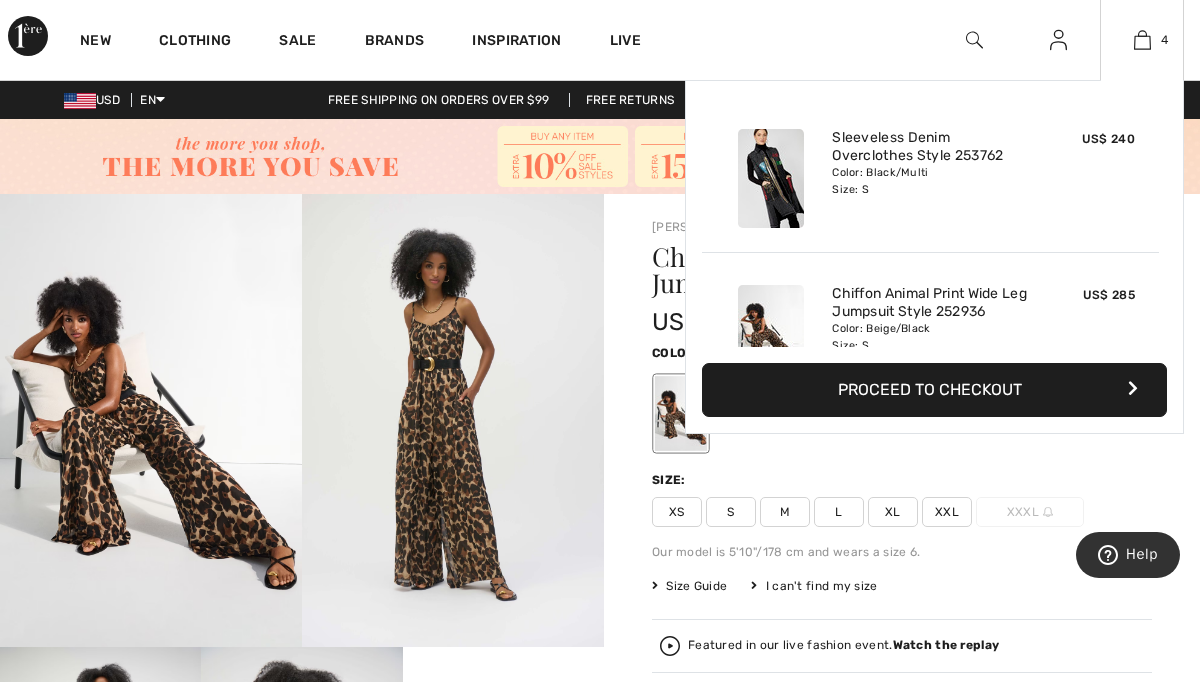 click on "4
Added to Bag
Frank Lyman Sleeveless Denim Overclothes Style 253762
US$ 240
Color: Black/Multi Size: S
Sleeveless Denim Overclothes Style 253762 Color: Black/Multi Size: S
US$ 240
Added to Bag
Joseph Ribkoff Chiffon Animal Print Wide Leg Jumpsuit Style 252936
US$ 285
Color: Beige/Black Size: S
Chiffon Animal Print Wide Leg Jumpsuit Style 252936 Color: Beige/Black Size: S
US$ 285
Added to Bag
Joseph Ribkoff Mid-rise Pencil Skirt Style 253036
US$ 215
Color: Black Size: 6
Mid-Rise Pencil Skirt Style 253036 Color: Black Size: 6
US$ 215
Added to Bag" at bounding box center (1142, 40) 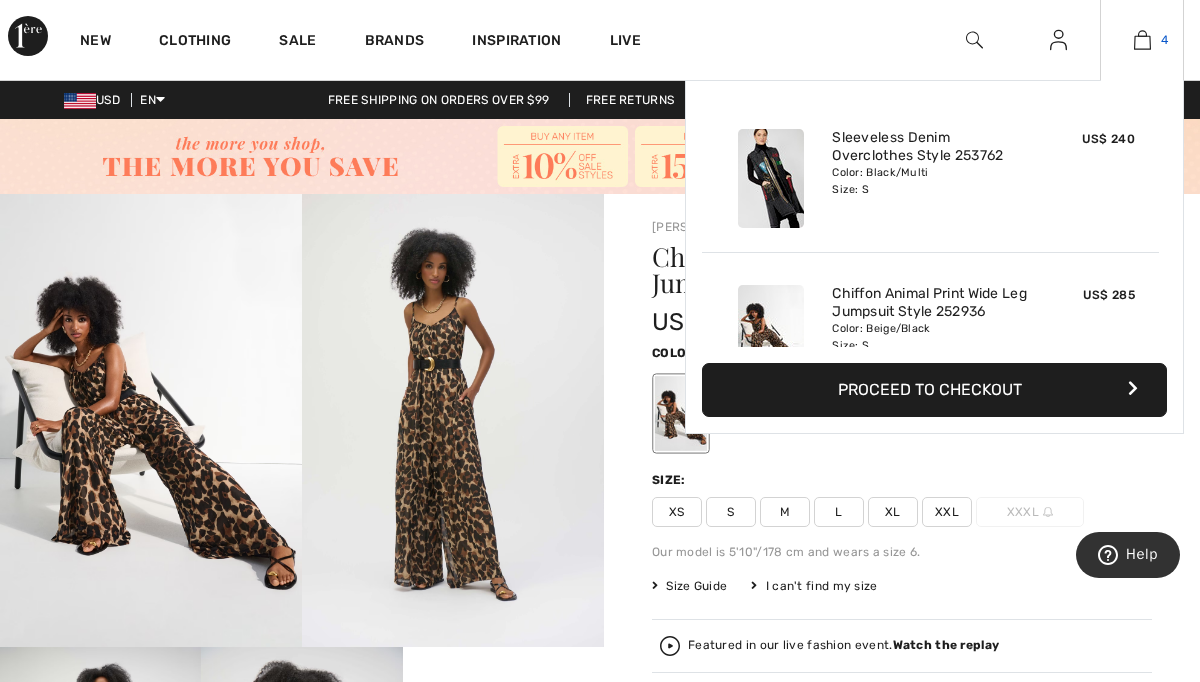 click on "4" at bounding box center (1142, 40) 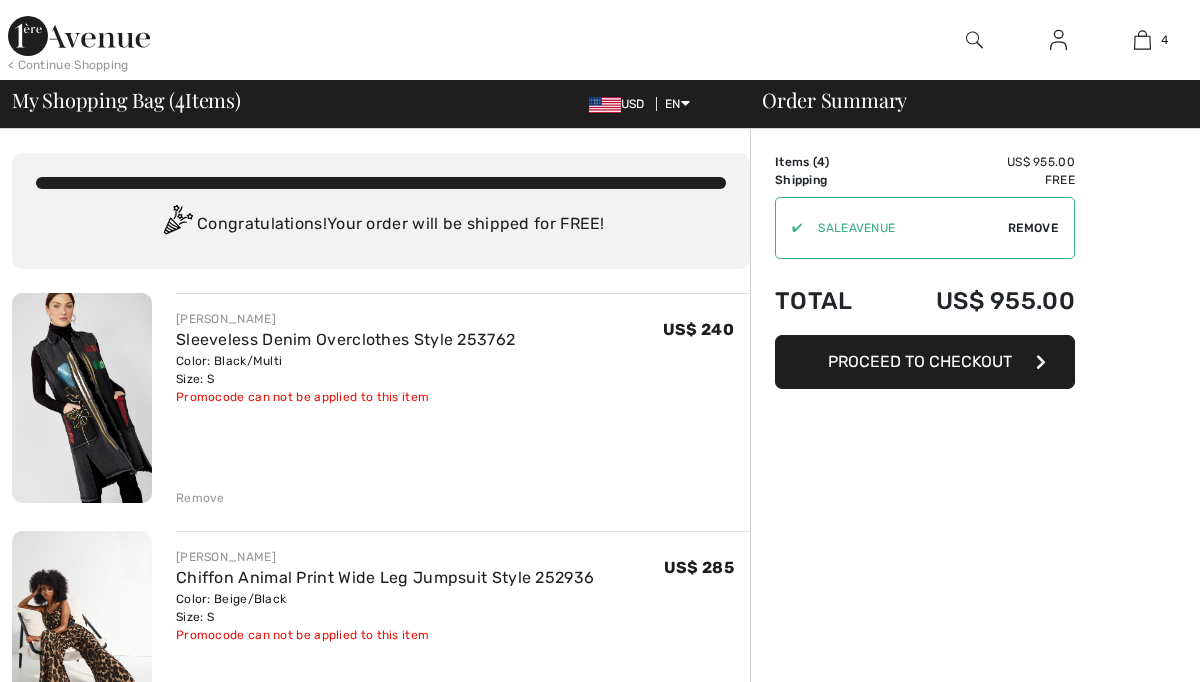 checkbox on "true" 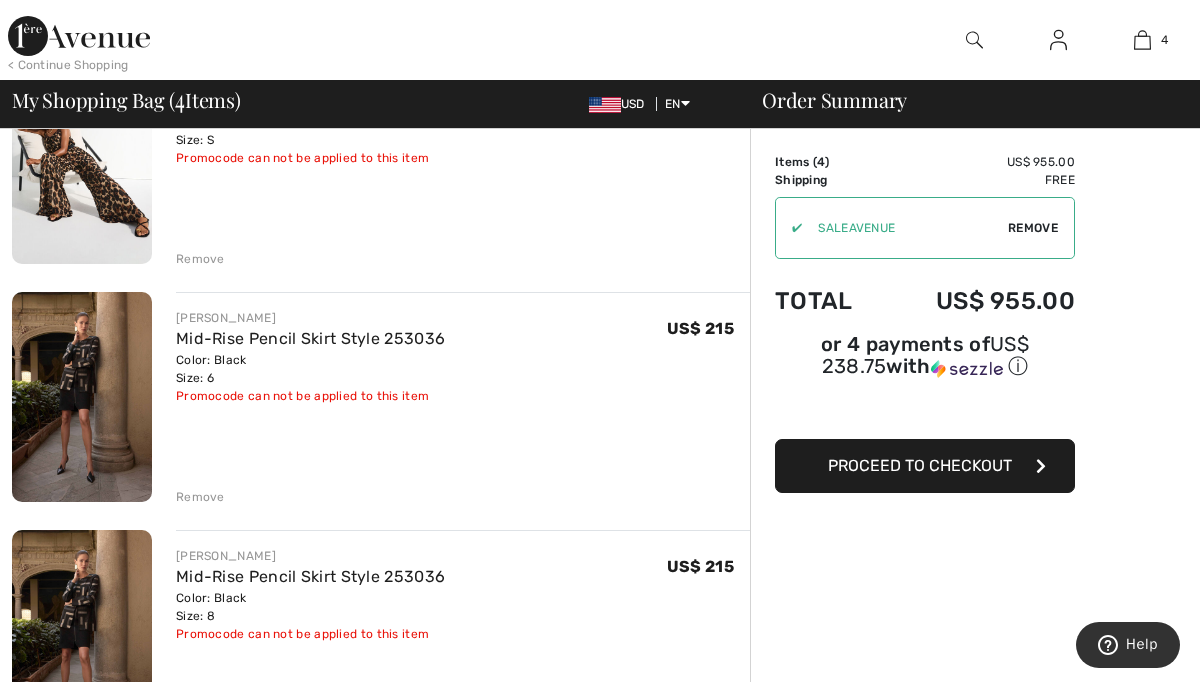 scroll, scrollTop: 480, scrollLeft: 0, axis: vertical 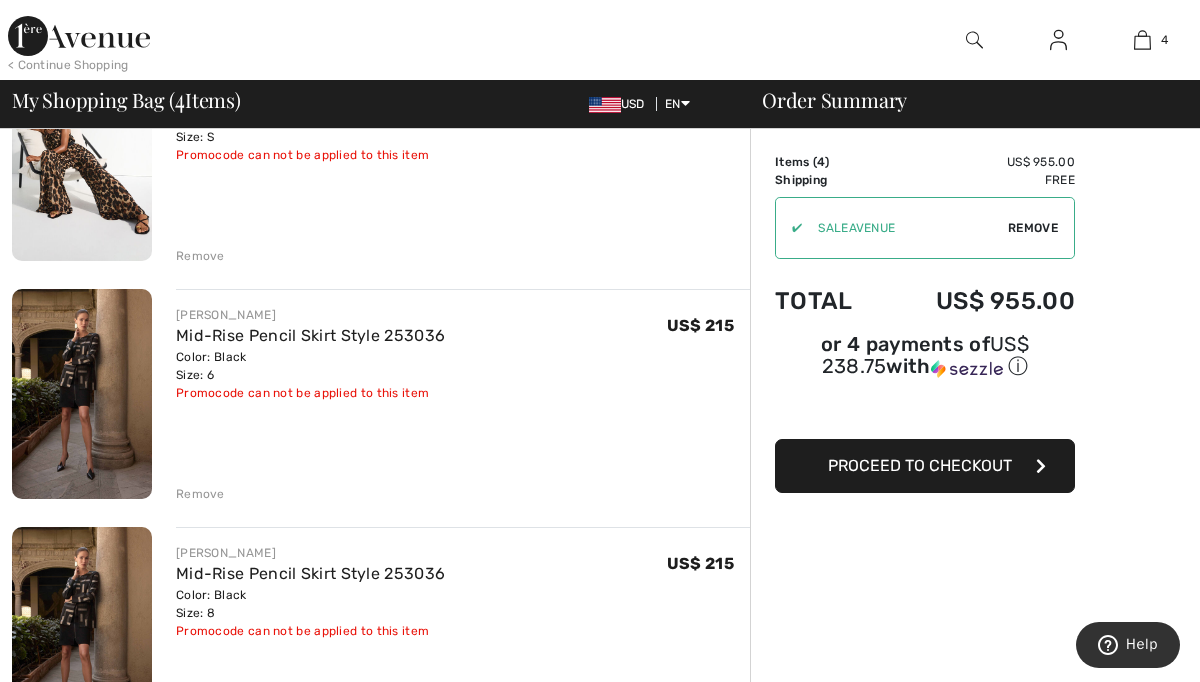 click at bounding box center [82, 394] 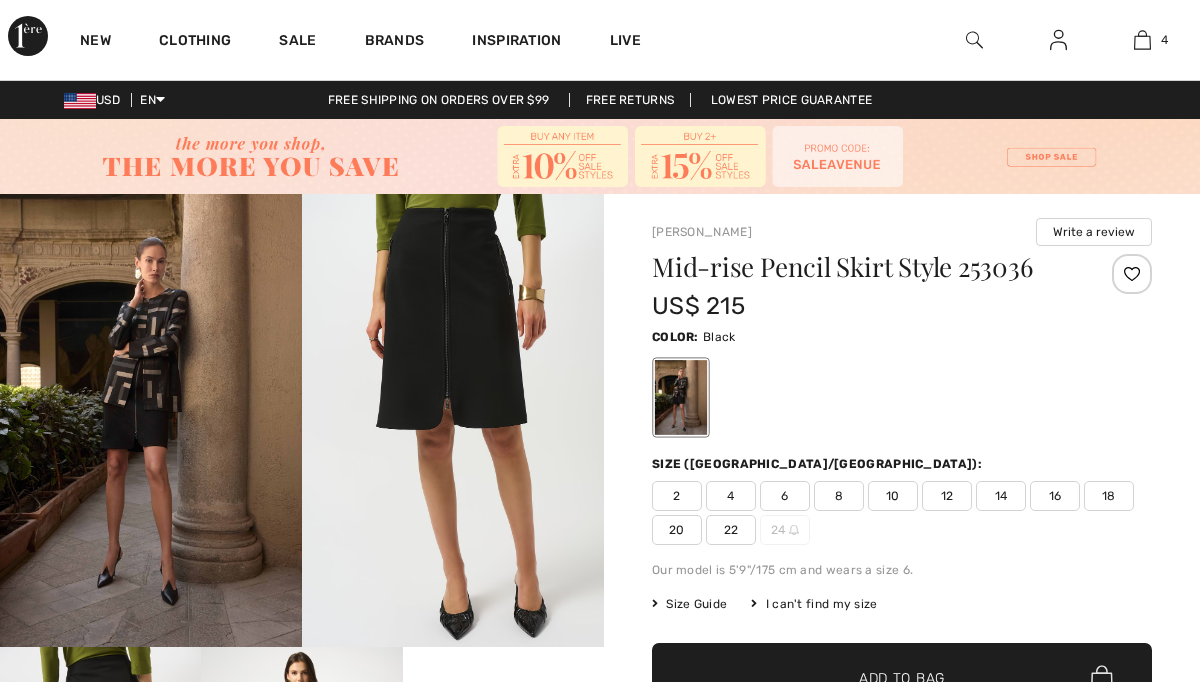 scroll, scrollTop: 0, scrollLeft: 0, axis: both 